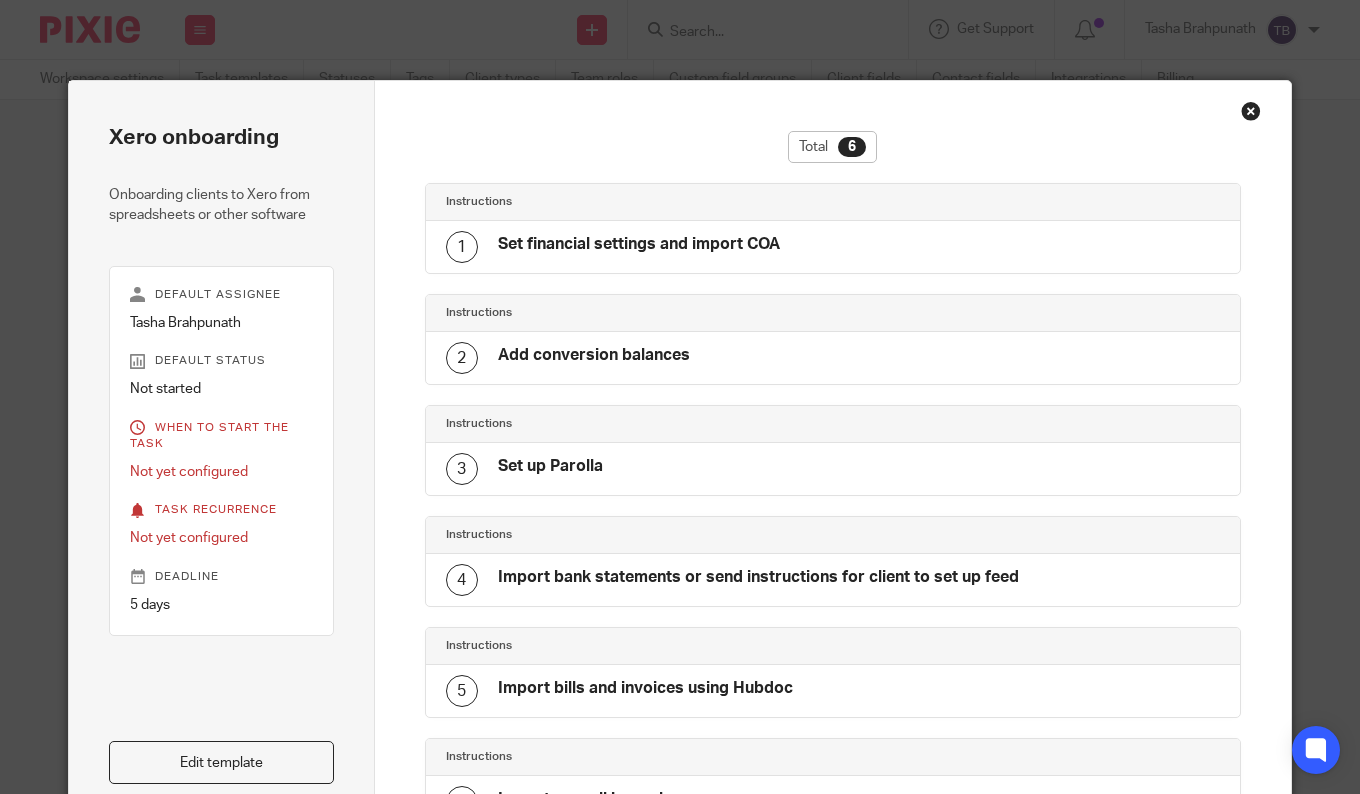 scroll, scrollTop: 0, scrollLeft: 0, axis: both 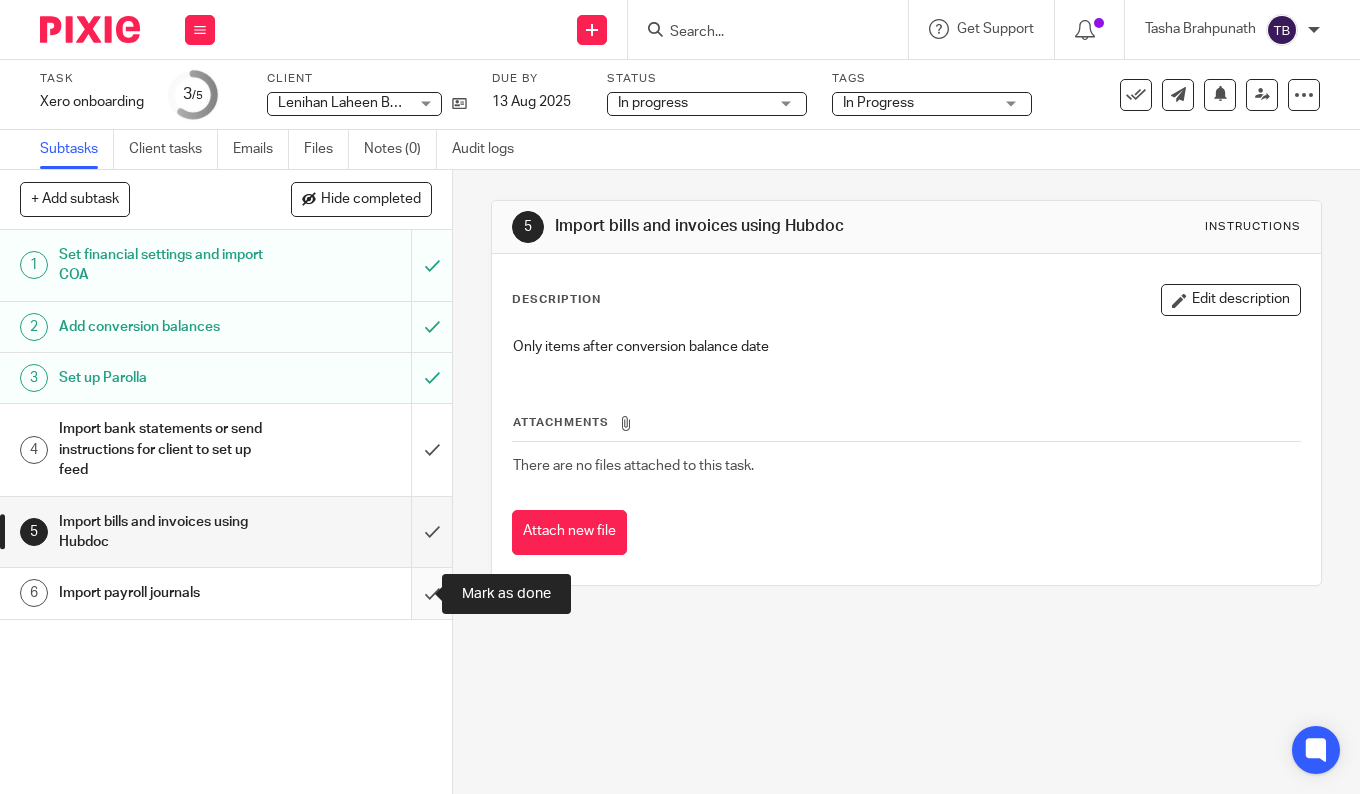 click at bounding box center [226, 593] 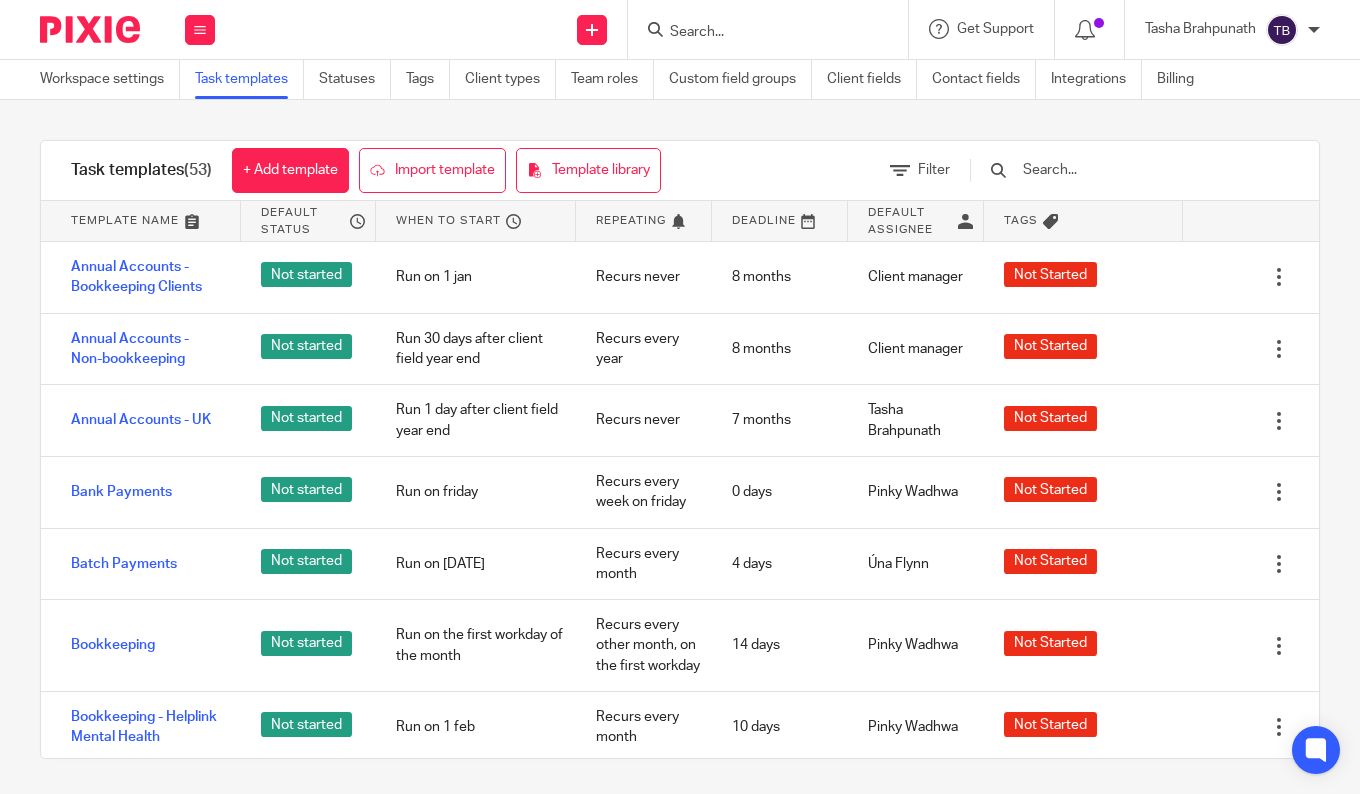 scroll, scrollTop: 0, scrollLeft: 0, axis: both 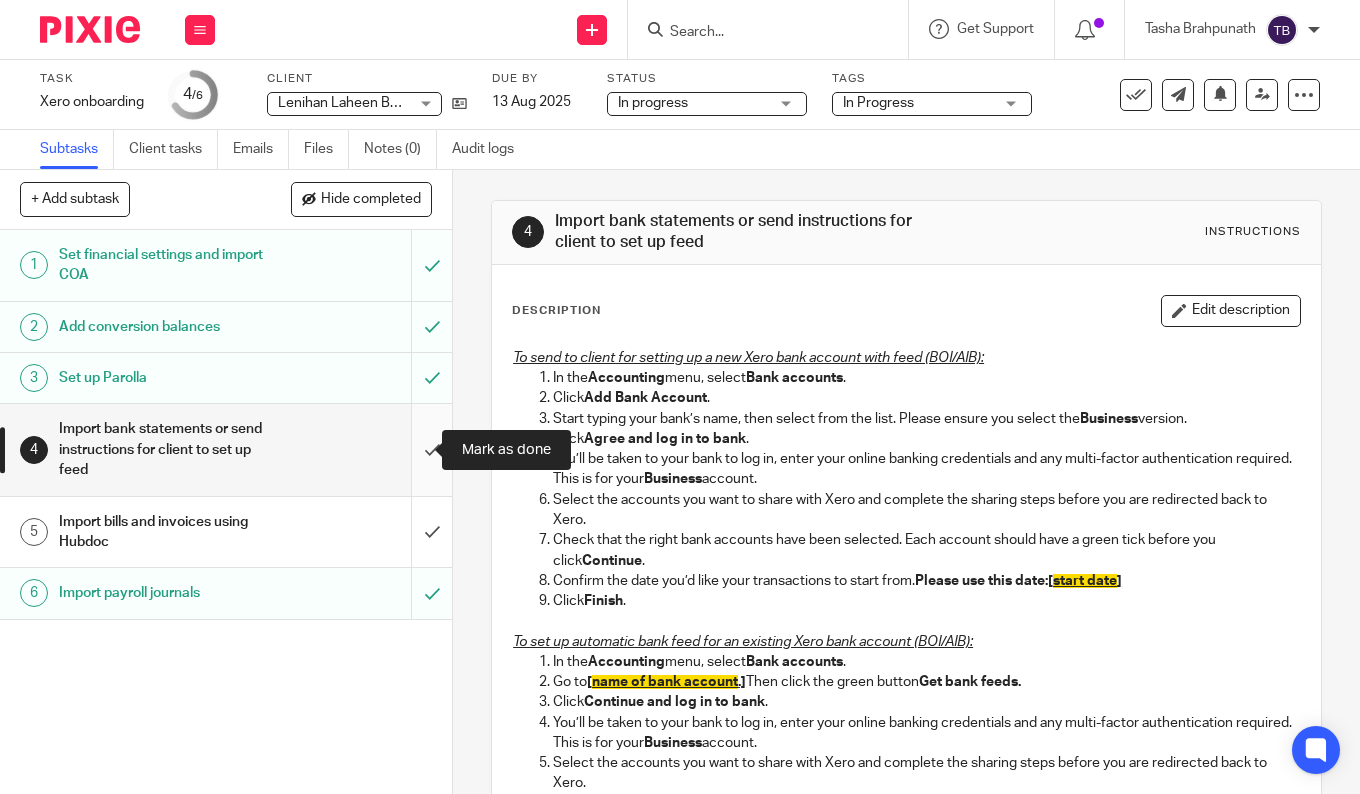 click at bounding box center (226, 449) 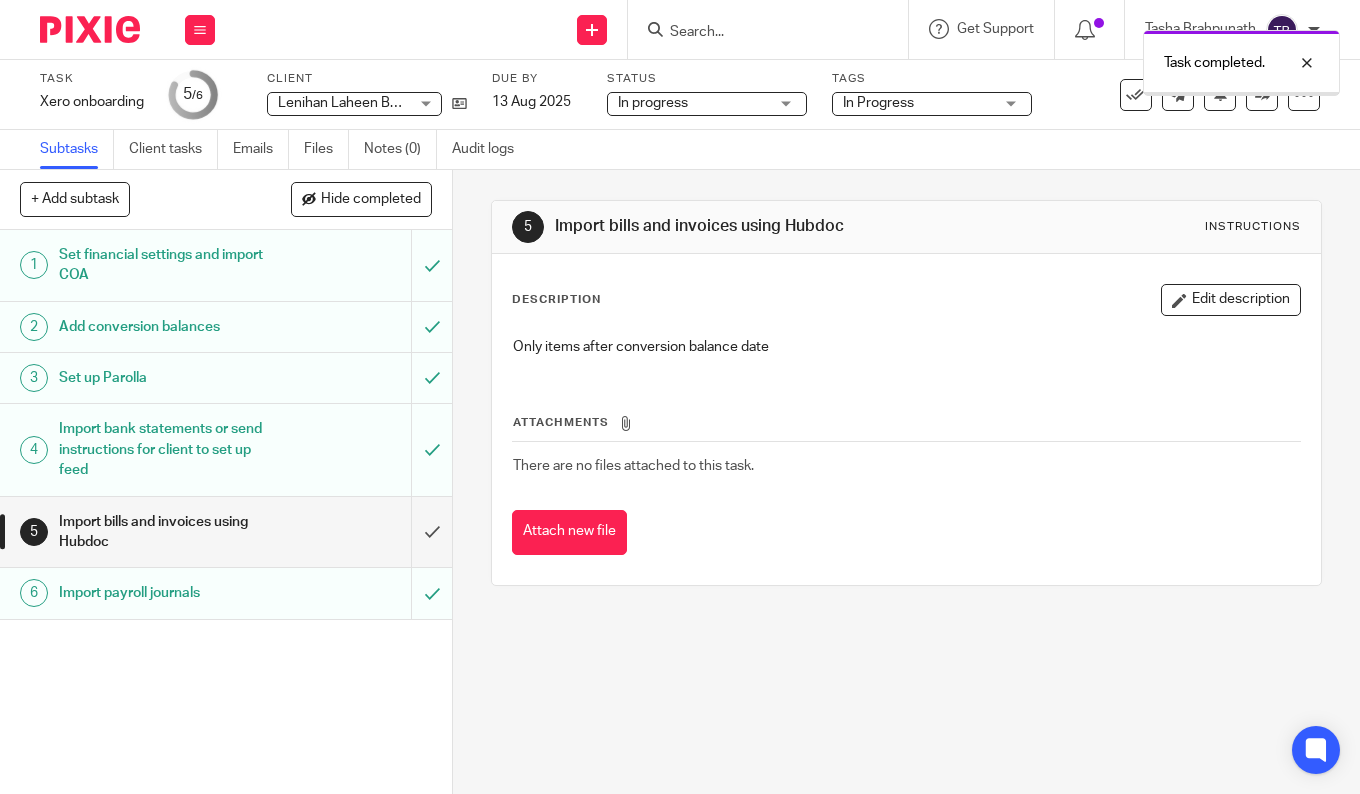 scroll, scrollTop: 0, scrollLeft: 0, axis: both 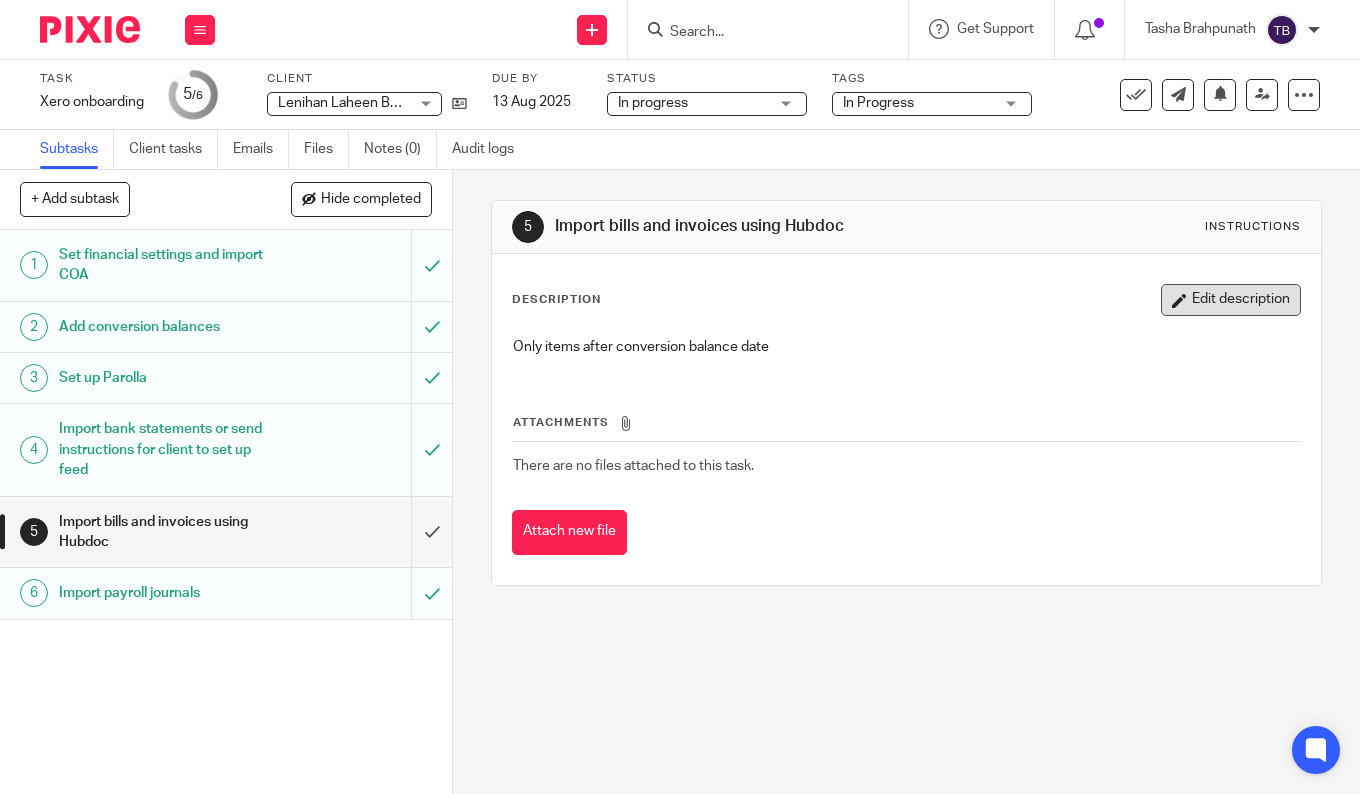 click on "Edit description" at bounding box center [1231, 300] 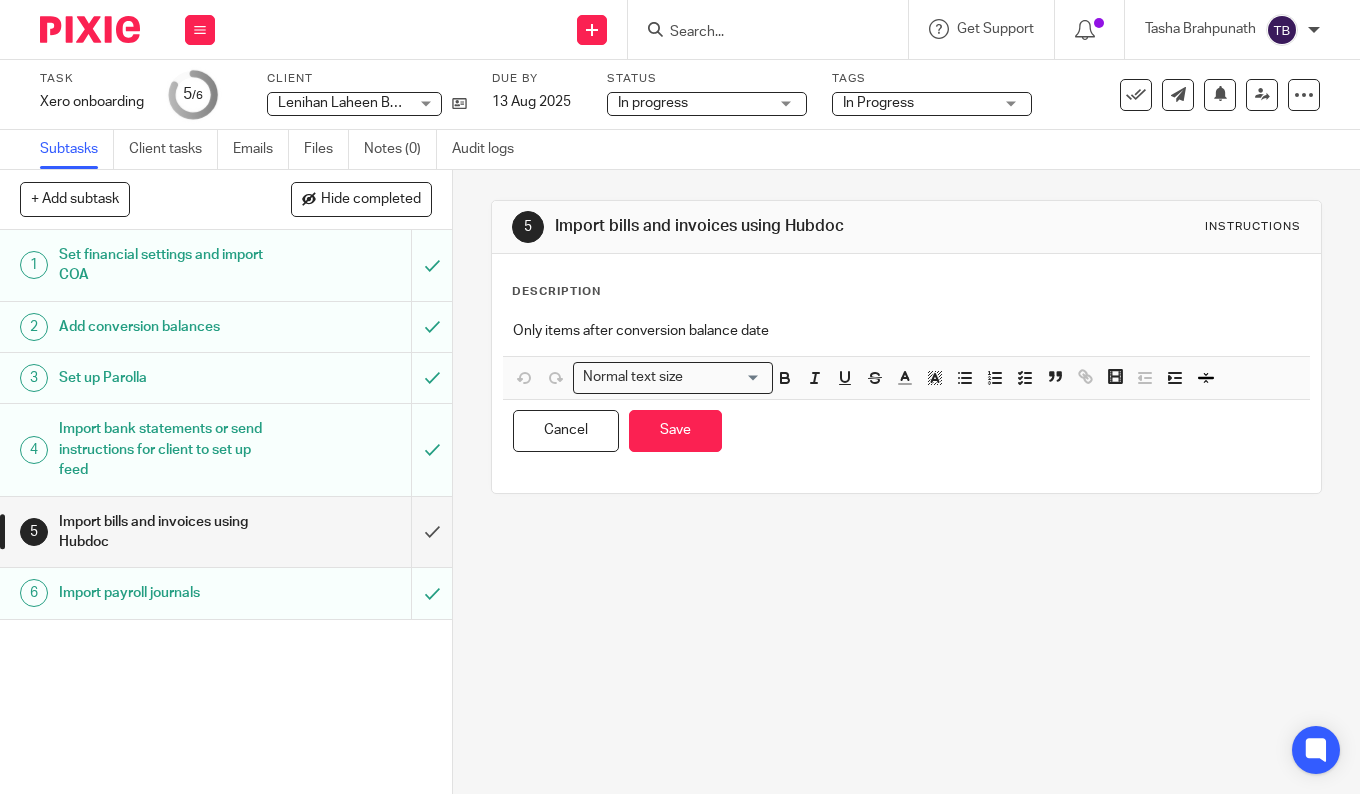 click on "Only items after conversion balance date" at bounding box center [906, 333] 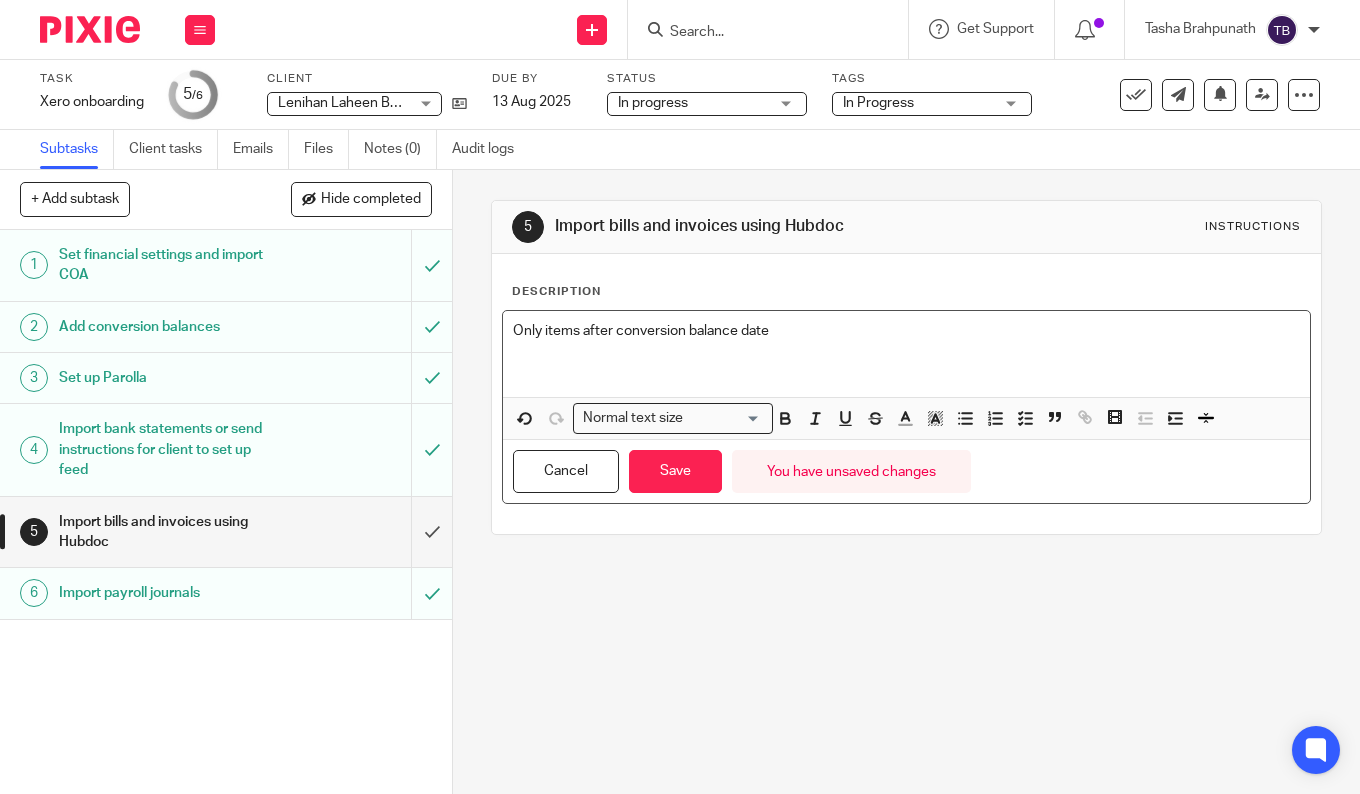type 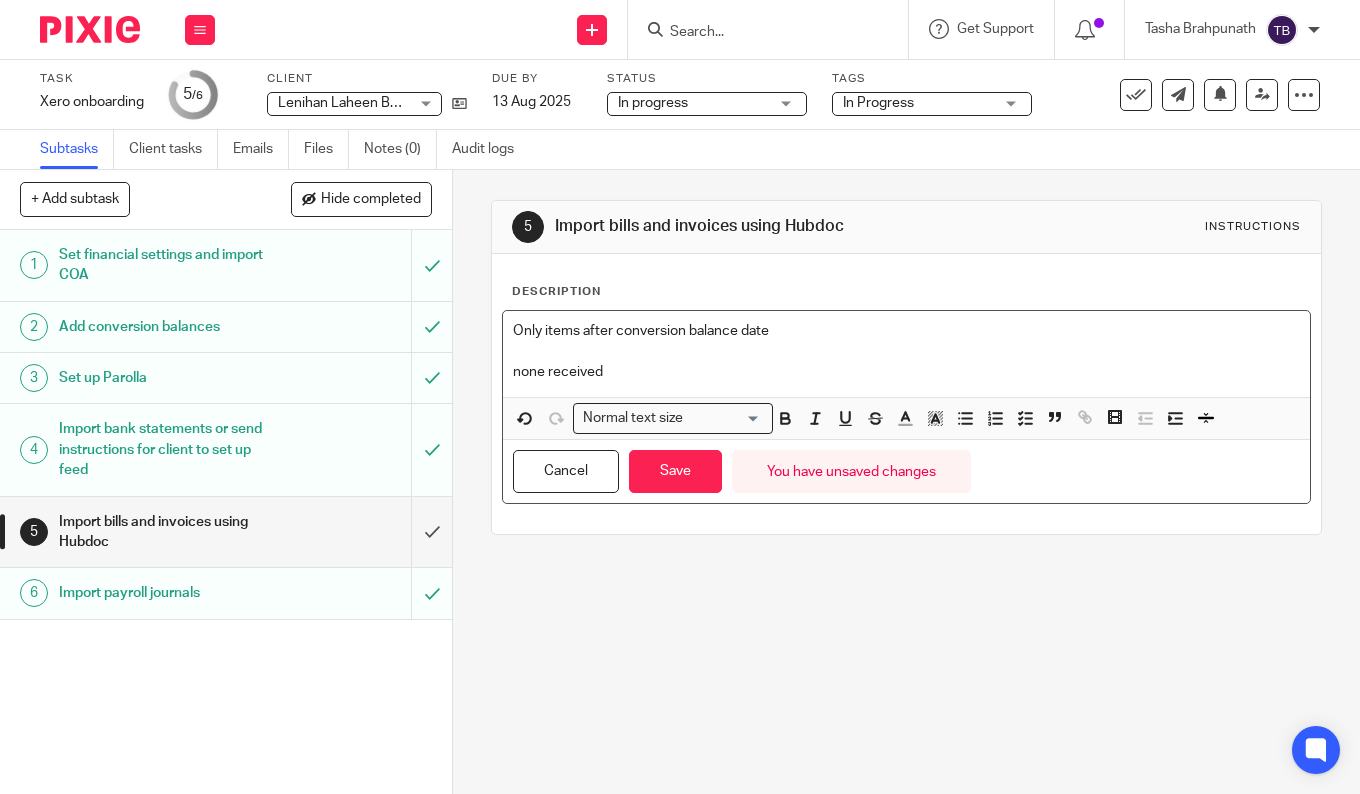 click on "none received" at bounding box center [906, 372] 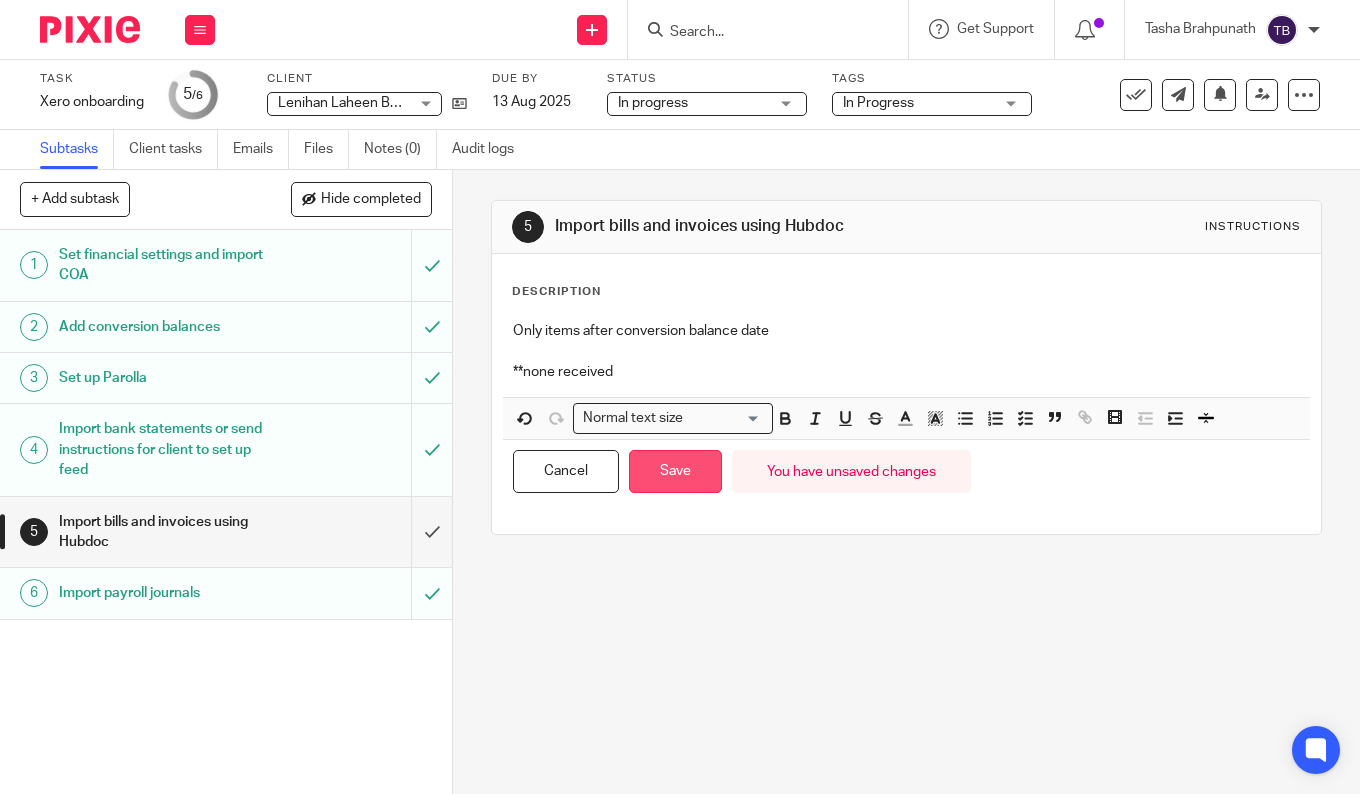 click on "Save" at bounding box center (675, 471) 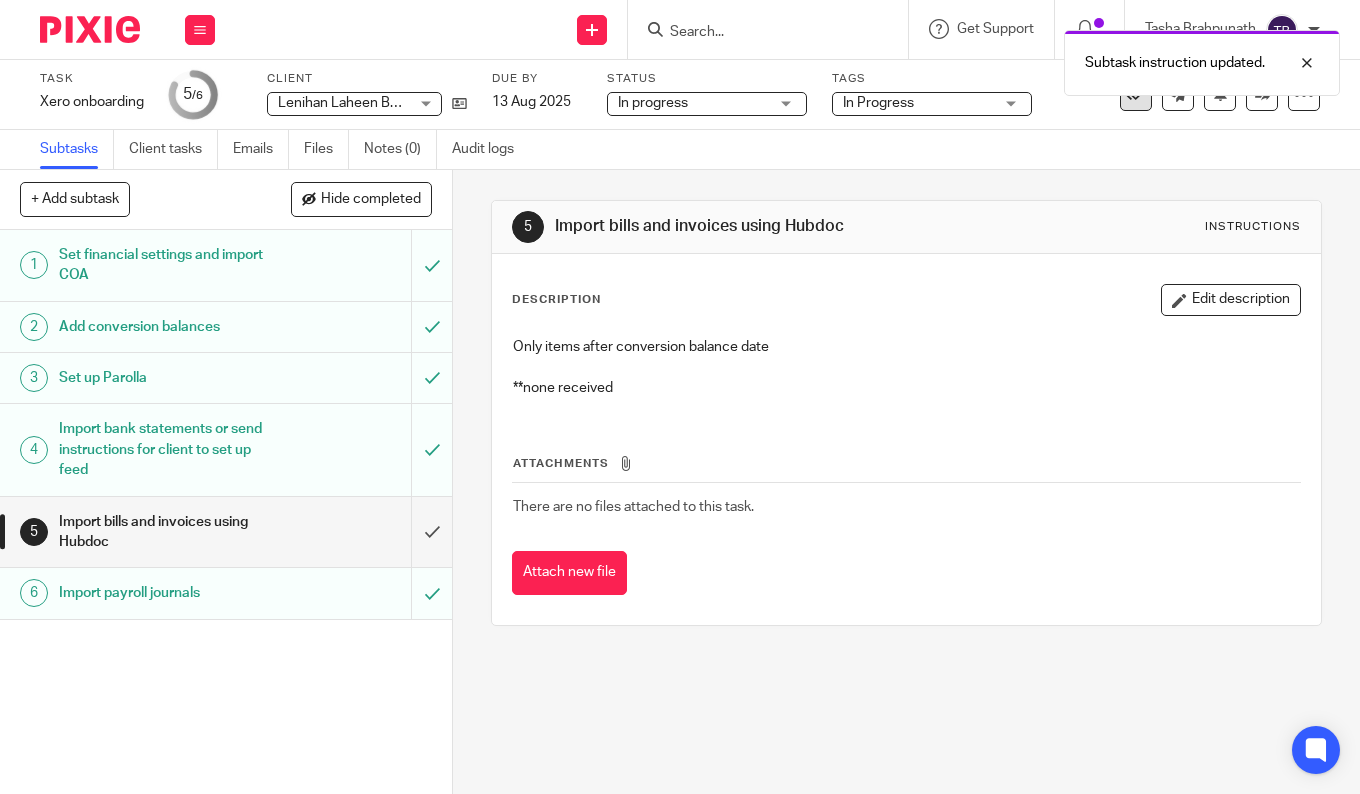 click at bounding box center [1136, 95] 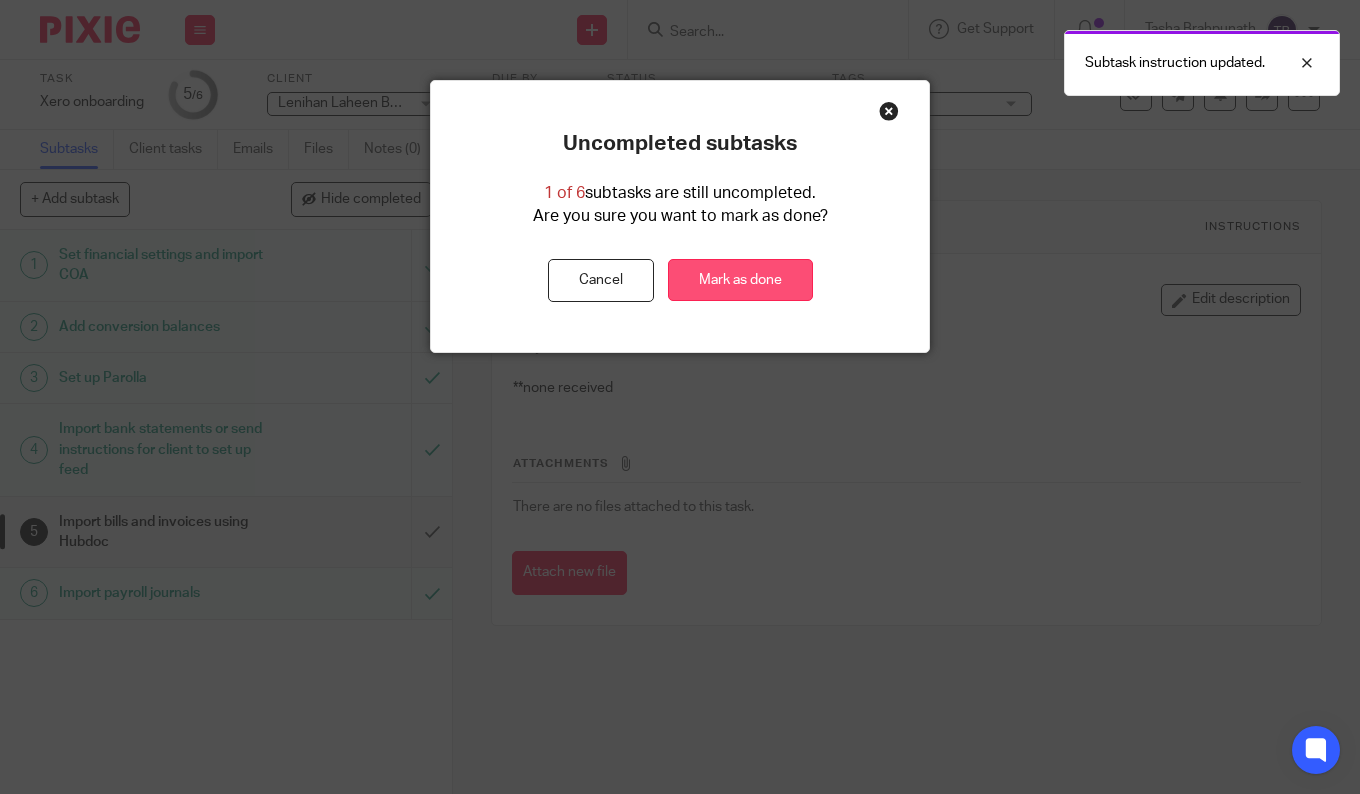 click on "Mark as done" at bounding box center (740, 280) 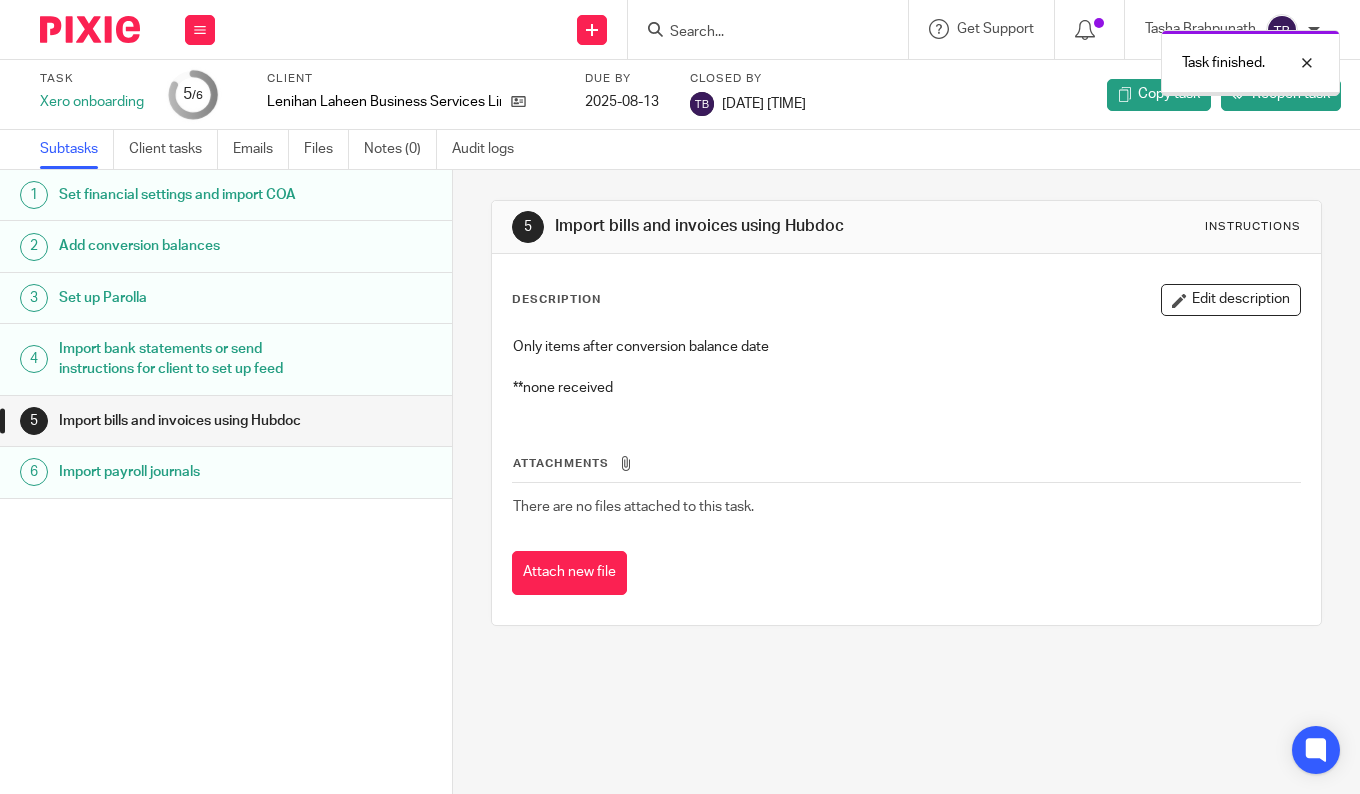 scroll, scrollTop: 0, scrollLeft: 0, axis: both 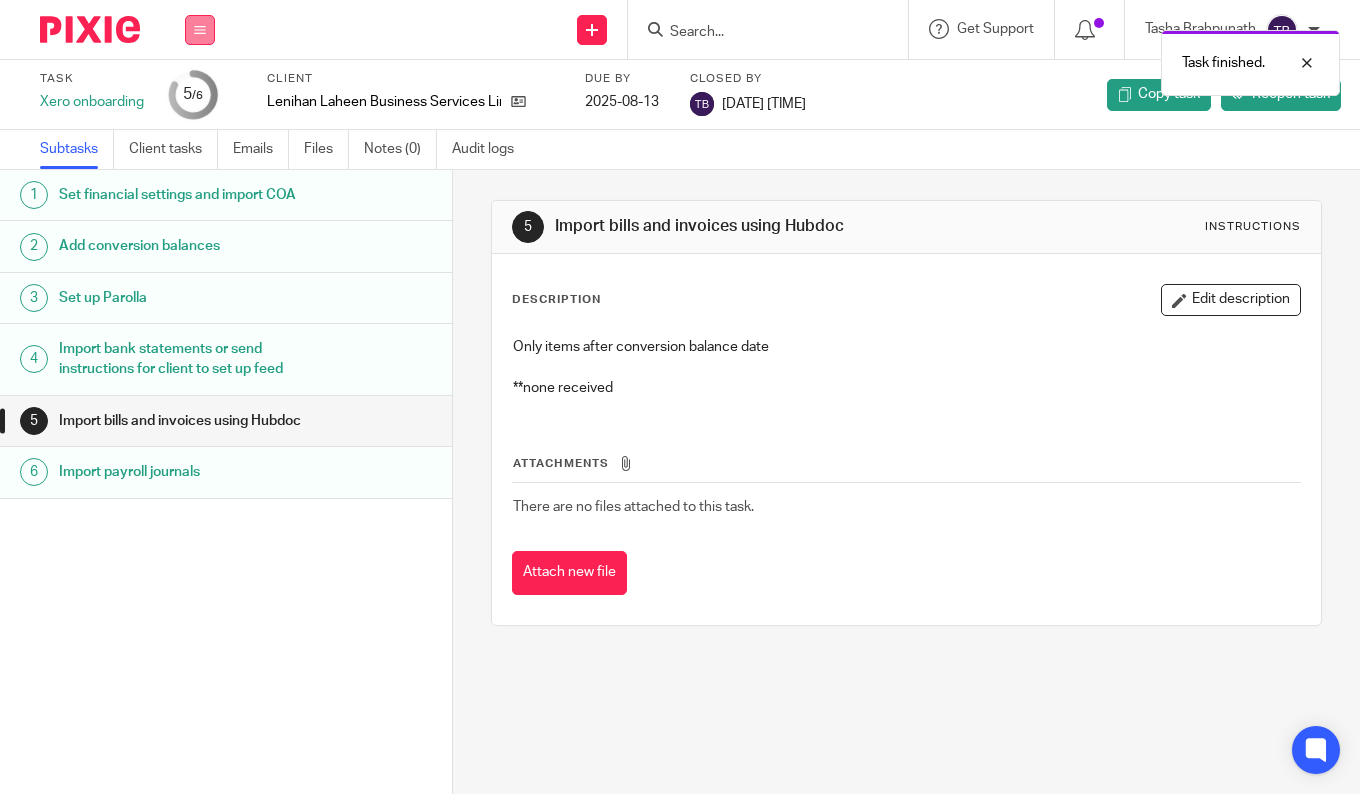 click at bounding box center (200, 30) 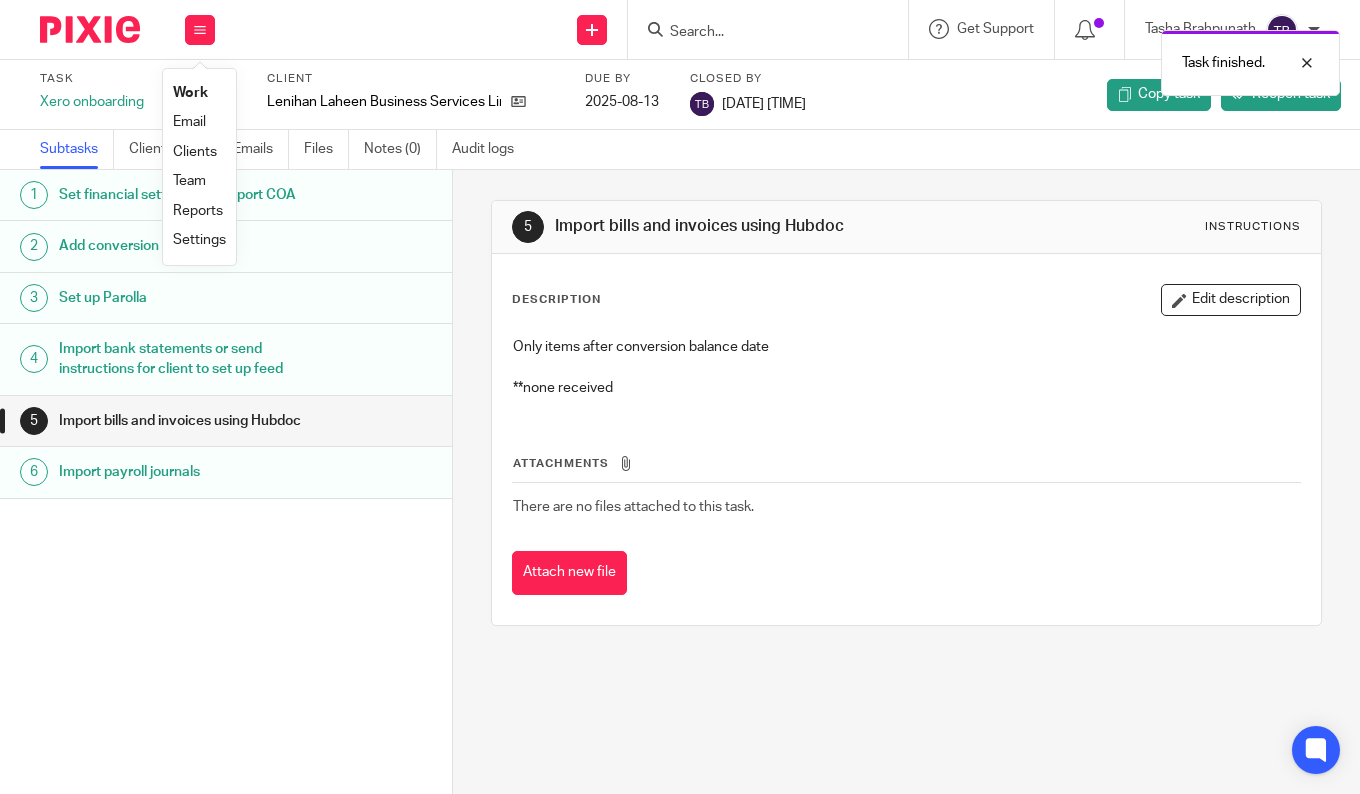 click on "Work" at bounding box center [199, 93] 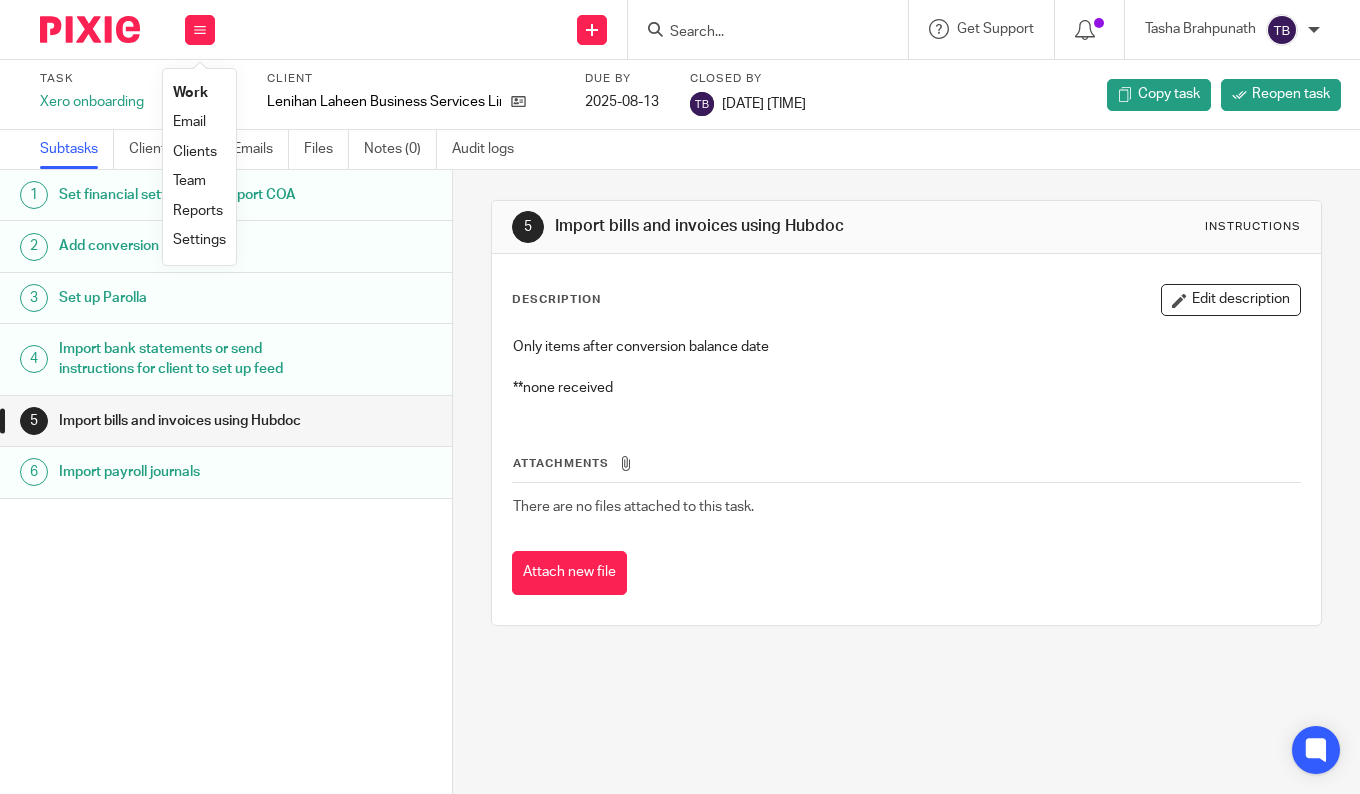 click on "Work" at bounding box center (190, 93) 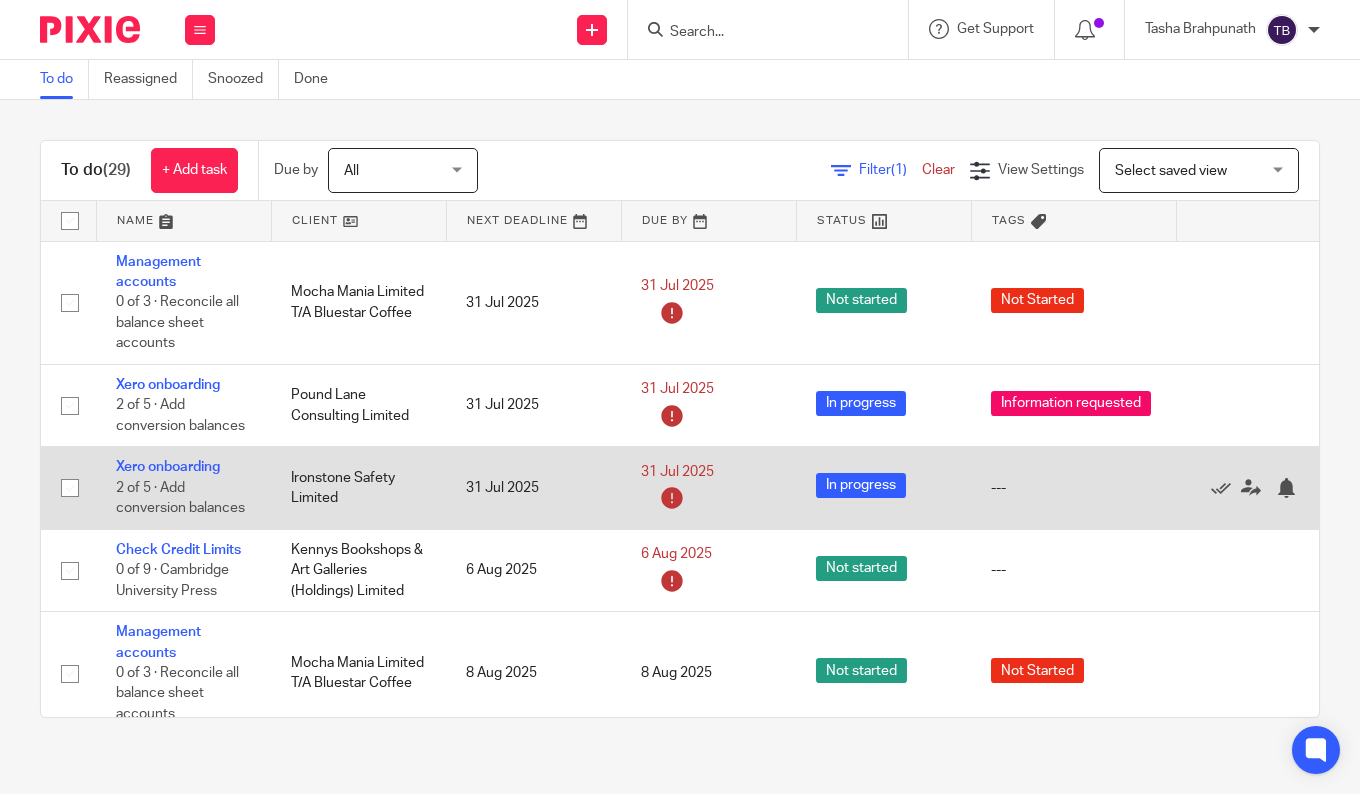 scroll, scrollTop: 0, scrollLeft: 0, axis: both 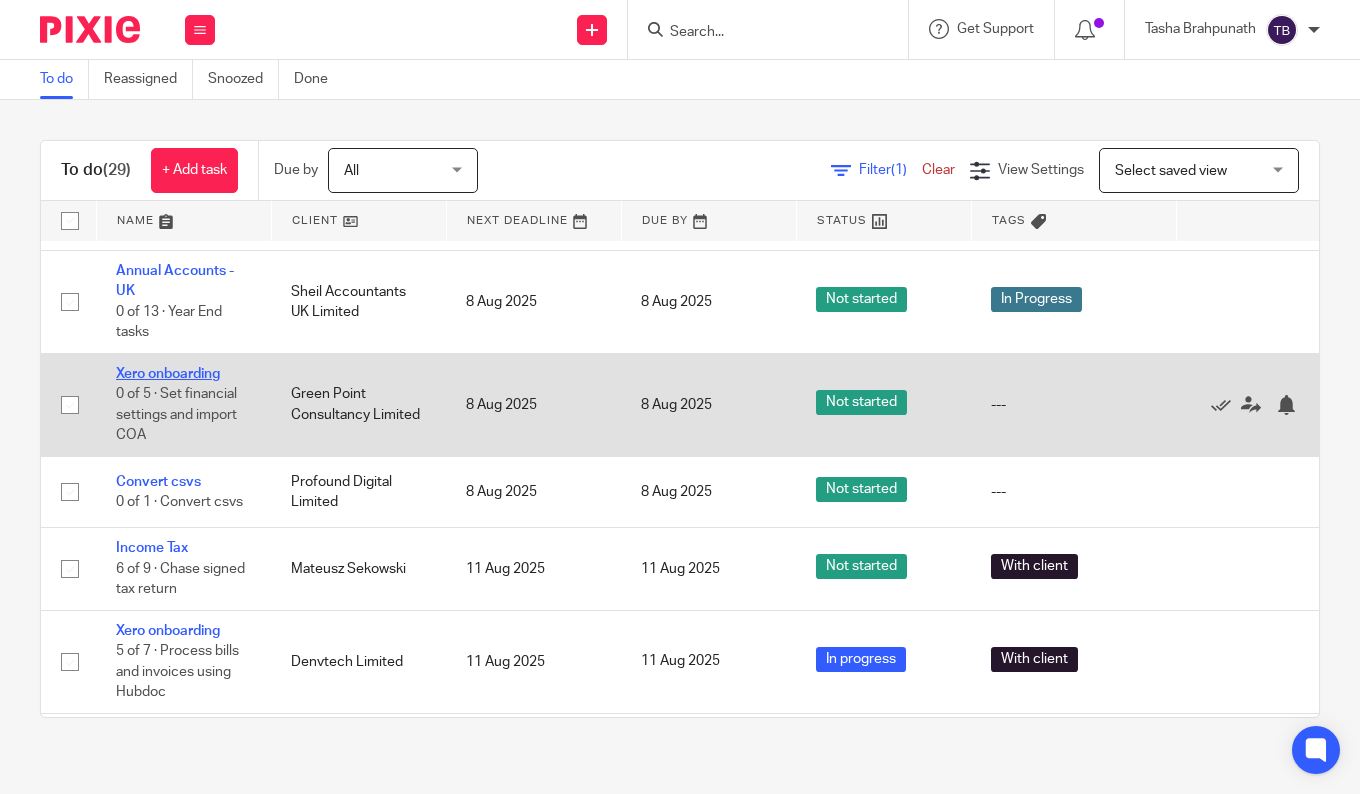 click on "Xero onboarding" at bounding box center (168, 374) 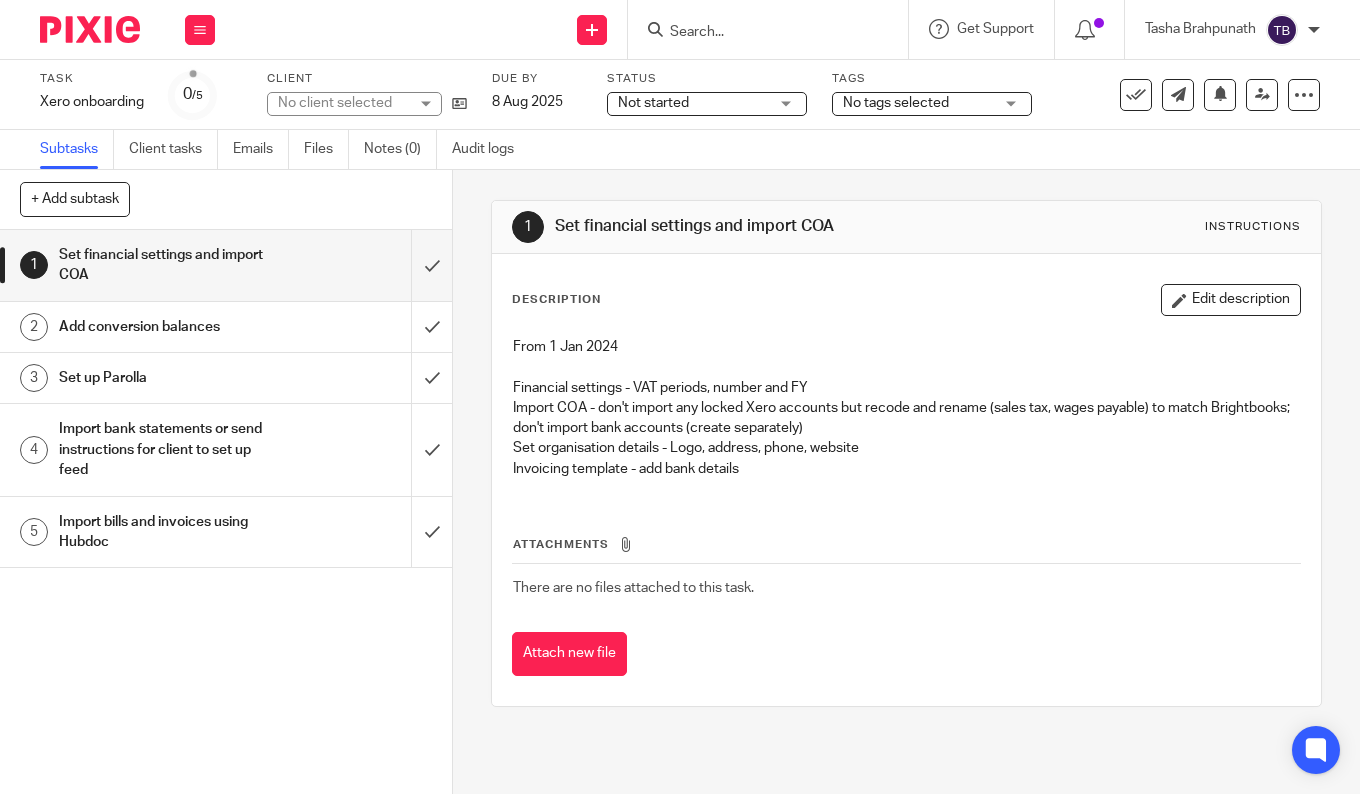 scroll, scrollTop: 0, scrollLeft: 0, axis: both 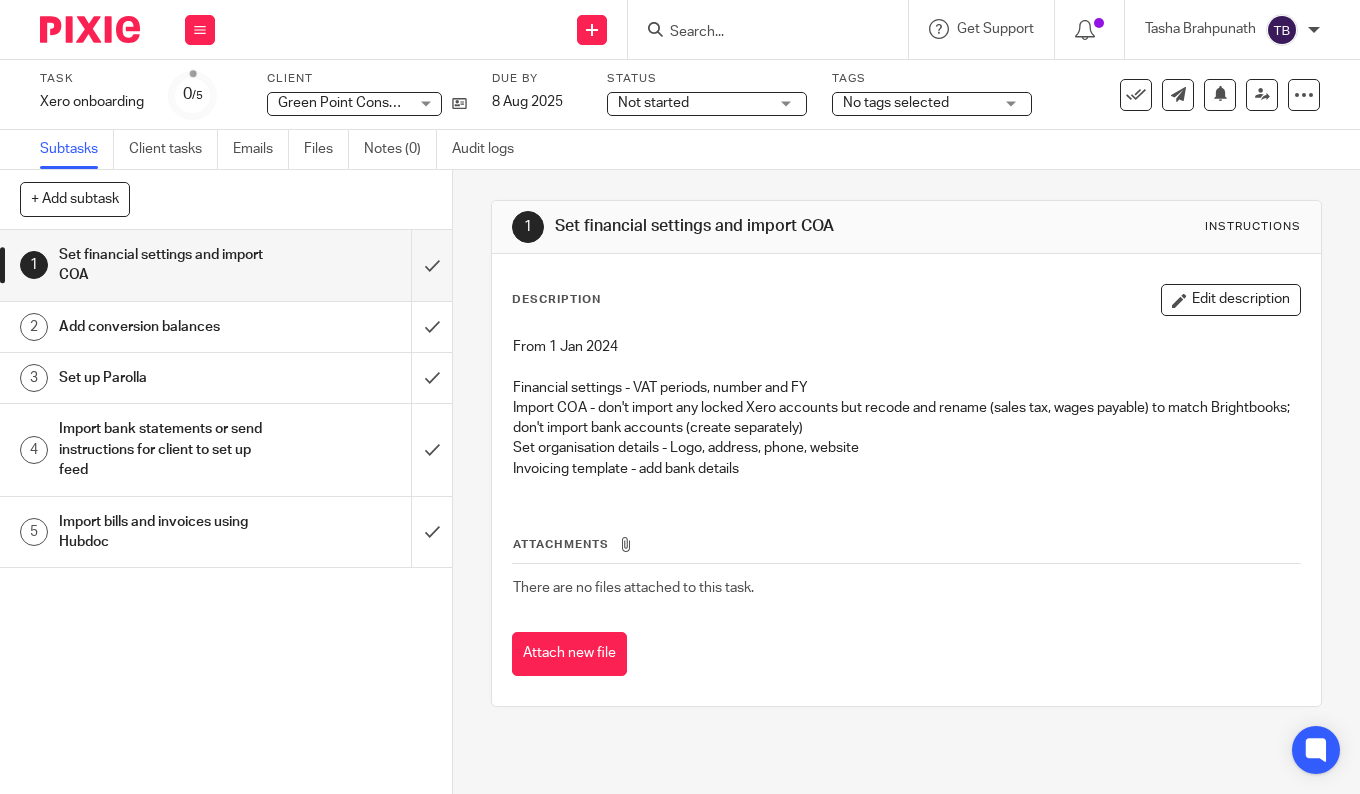 click on "Status
Not started
Not started
Not started
In progress
Complete
1" at bounding box center [707, 95] 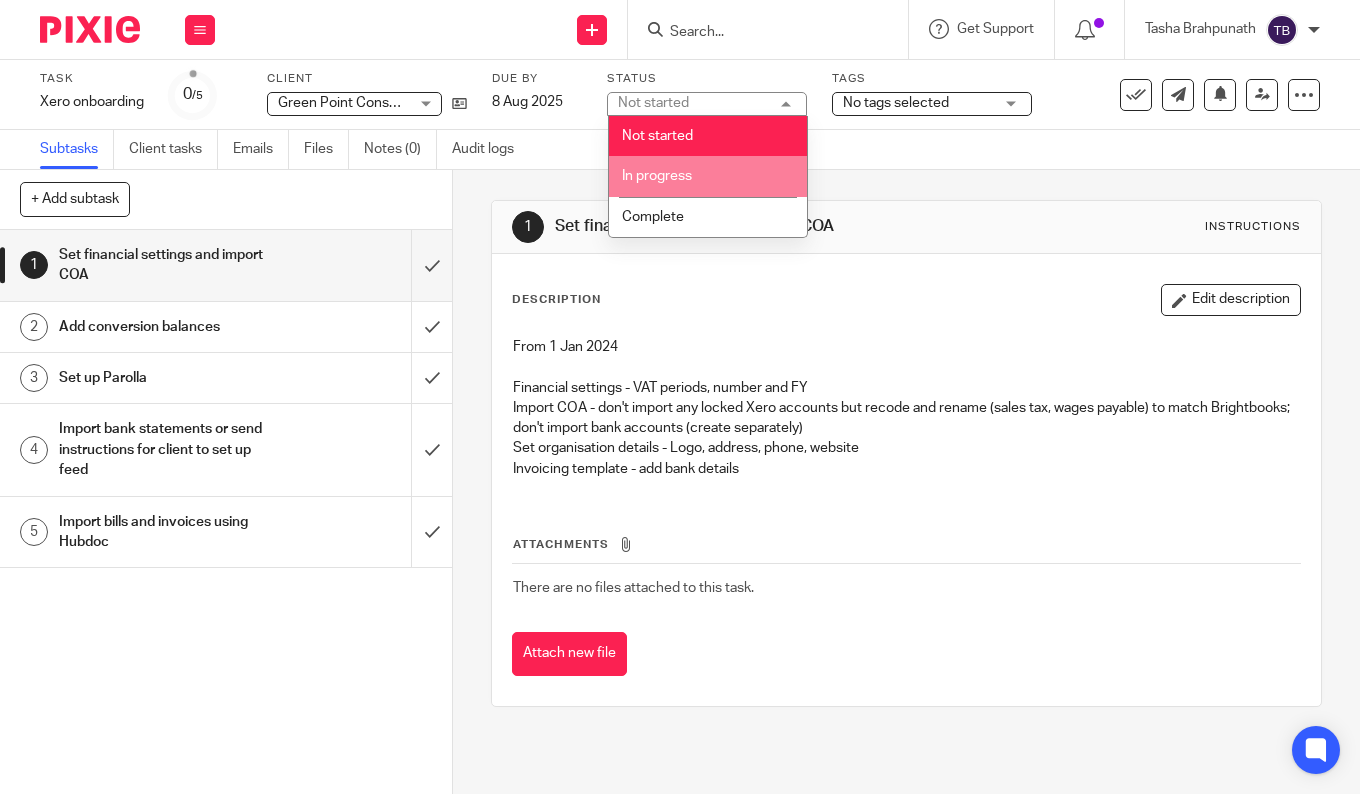 click on "In progress" at bounding box center (708, 176) 